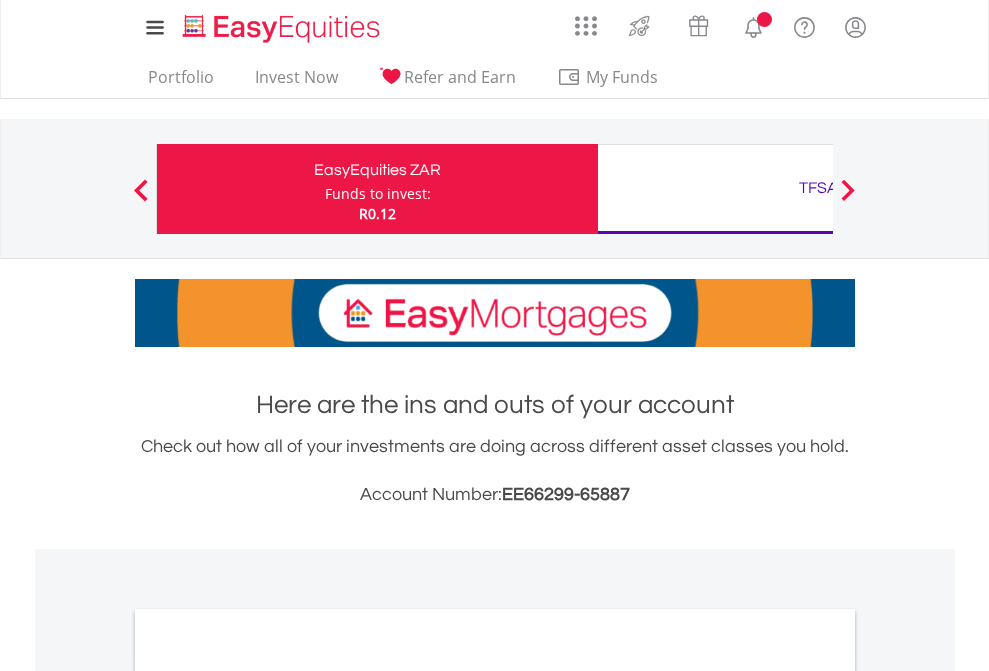 scroll, scrollTop: 0, scrollLeft: 0, axis: both 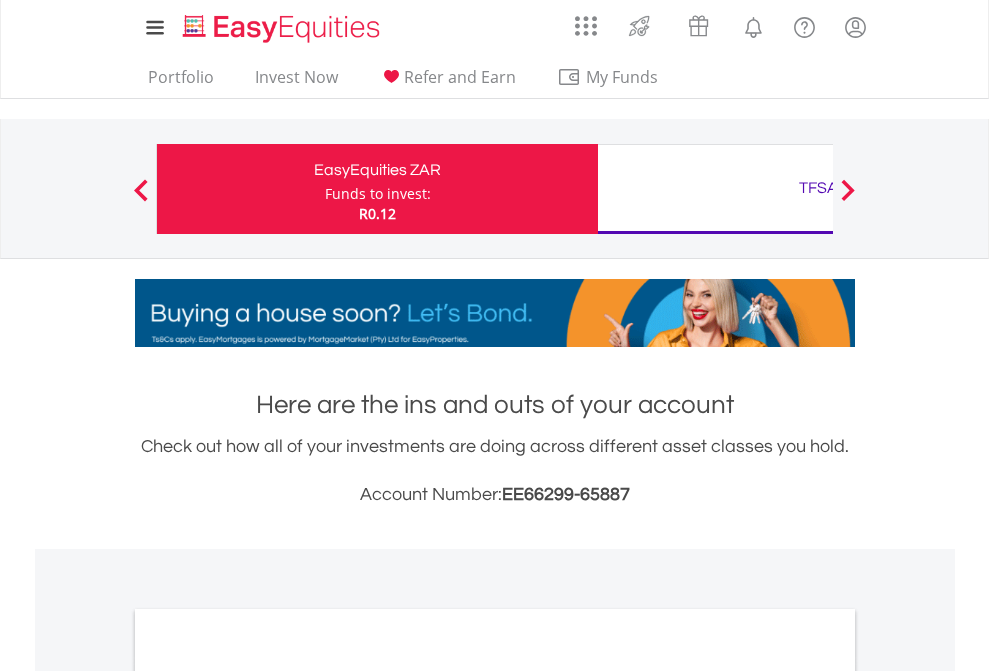 click on "Funds to invest:" at bounding box center (378, 194) 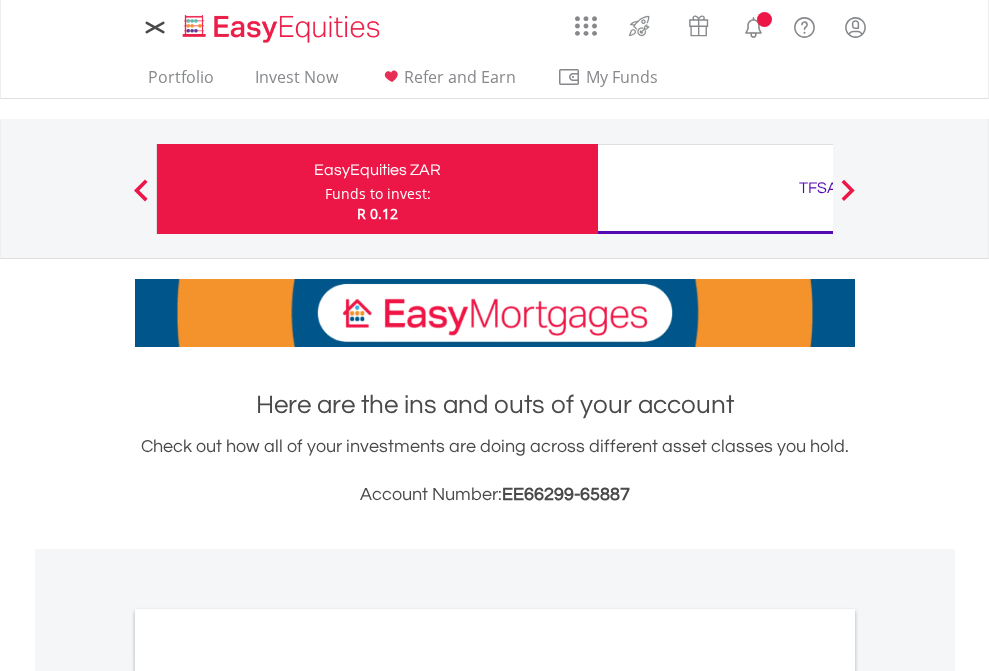 scroll, scrollTop: 0, scrollLeft: 0, axis: both 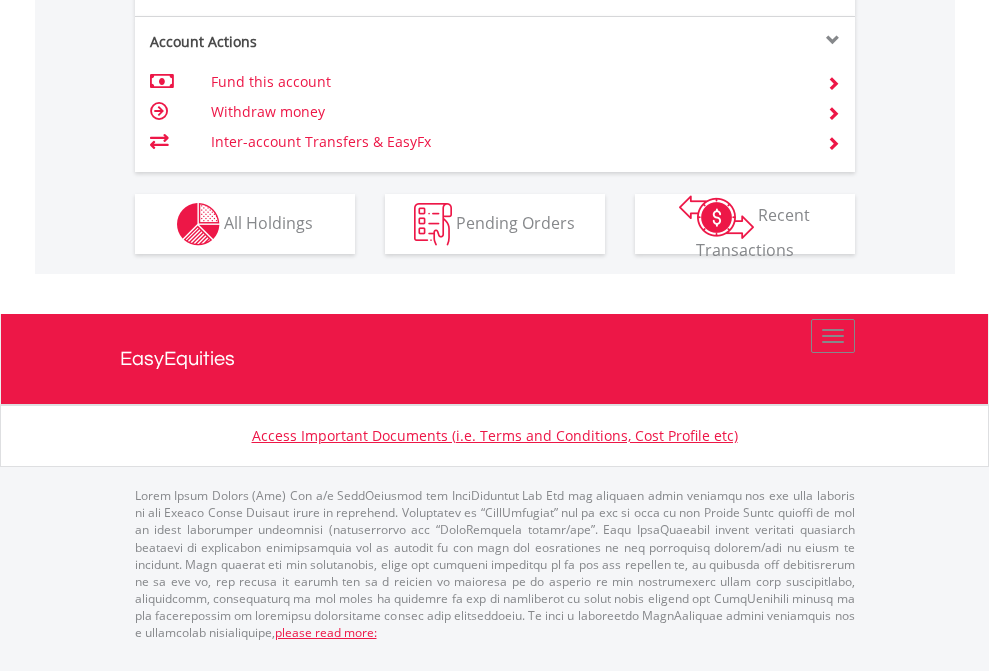 click on "Investment types" at bounding box center (706, -337) 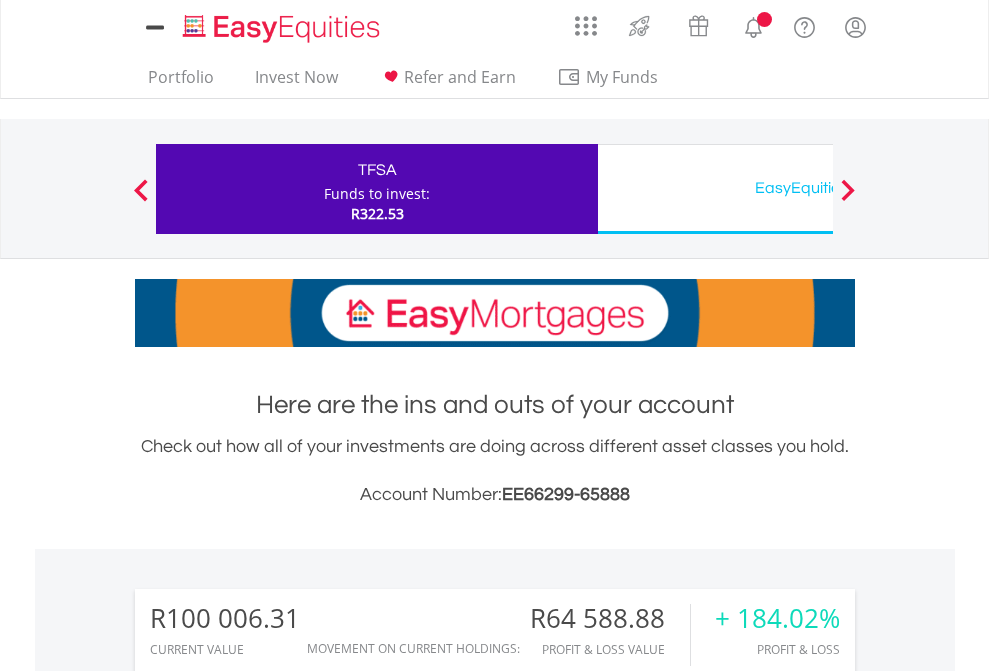 scroll, scrollTop: 0, scrollLeft: 0, axis: both 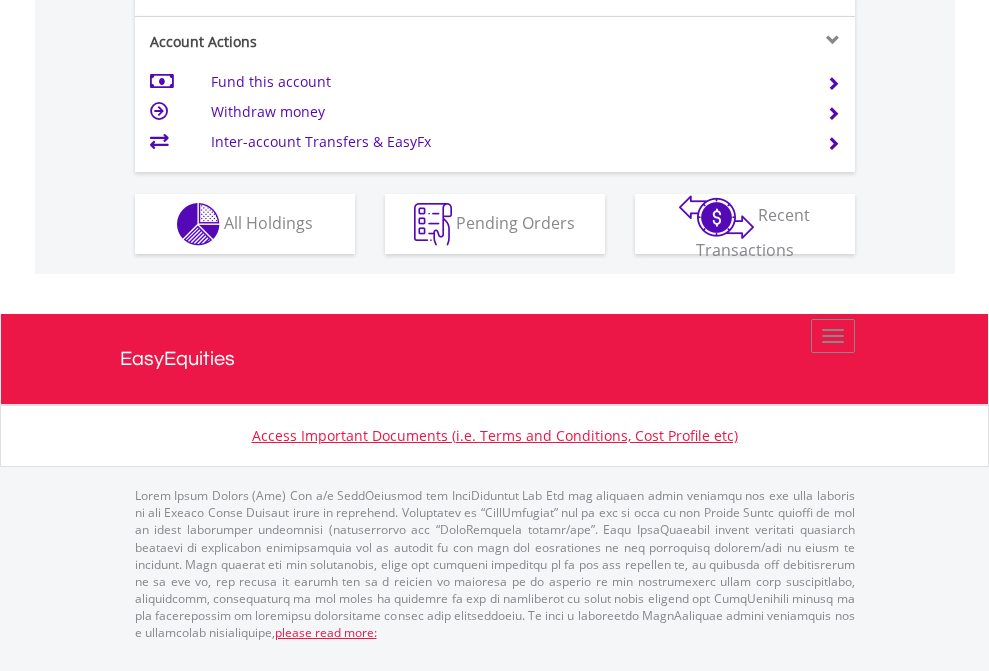 click on "Investment types" at bounding box center (706, -337) 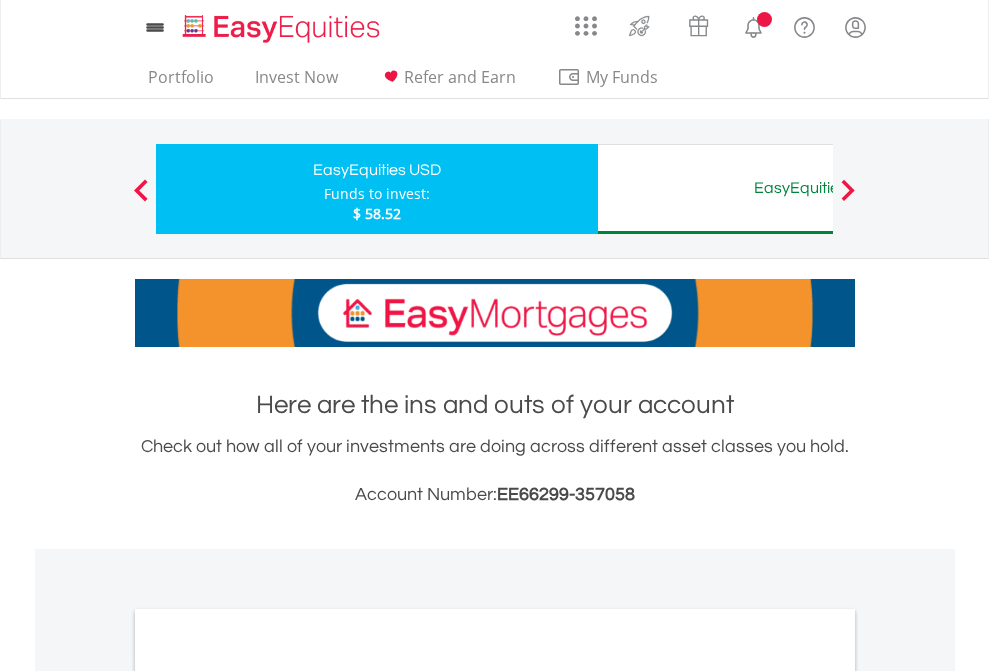 scroll, scrollTop: 0, scrollLeft: 0, axis: both 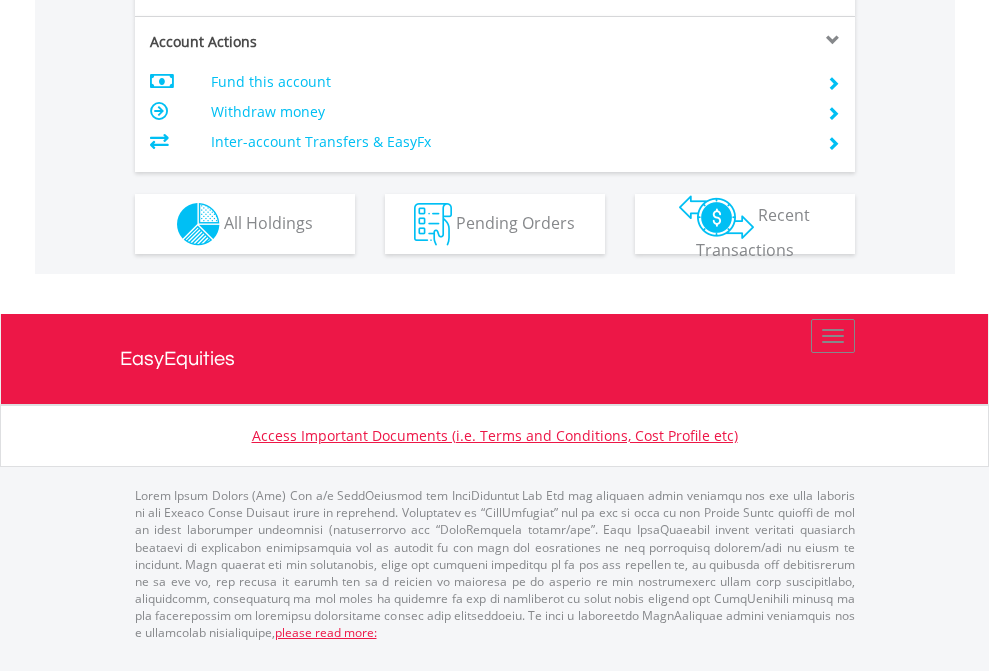 click on "Investment types" at bounding box center (706, -337) 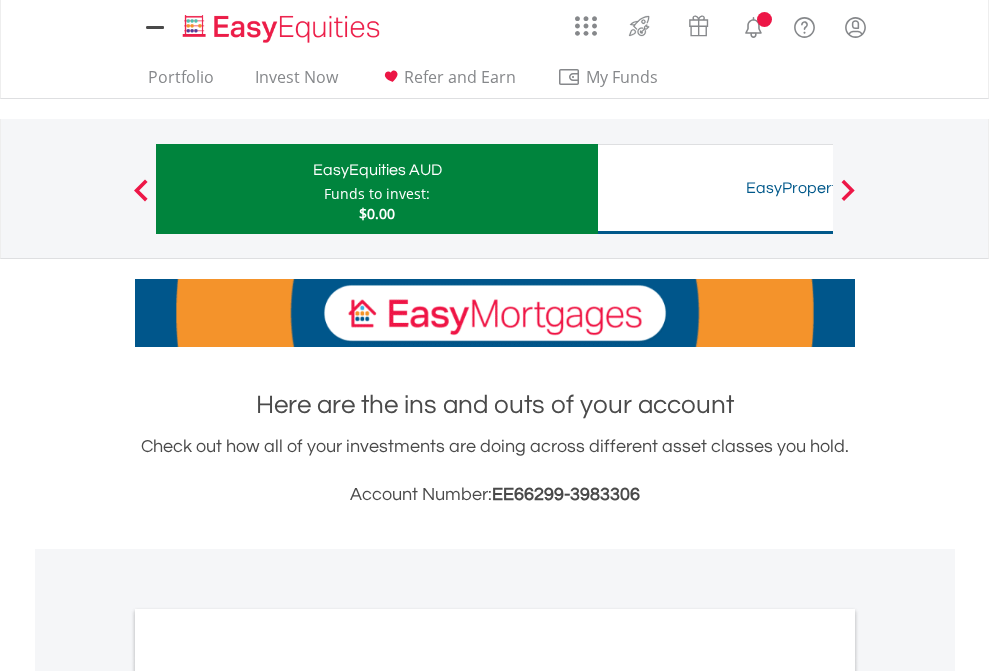 scroll, scrollTop: 0, scrollLeft: 0, axis: both 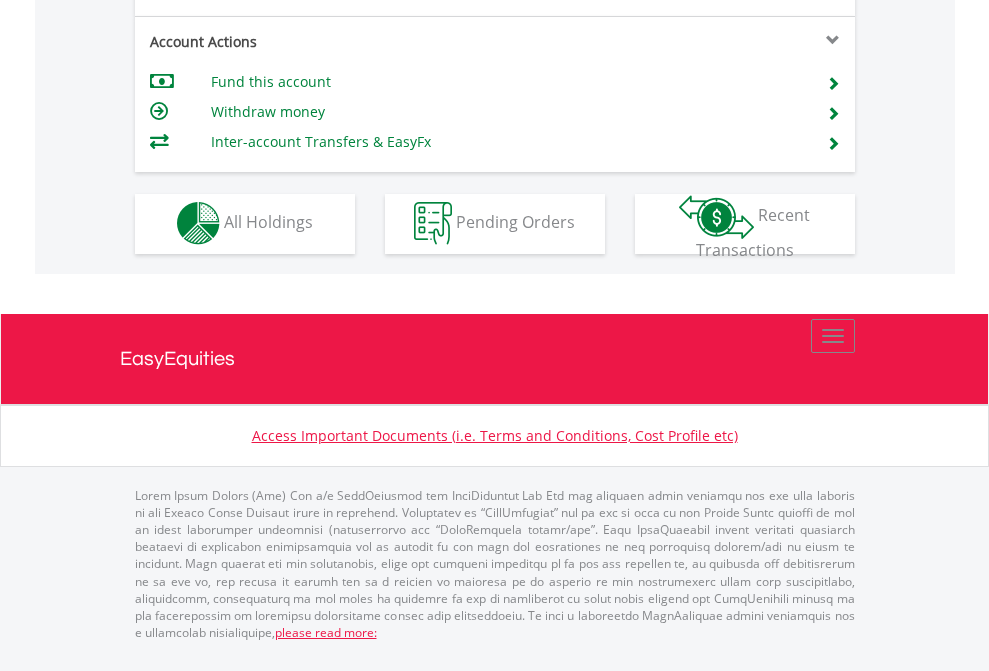 click on "Investment types" at bounding box center [706, -353] 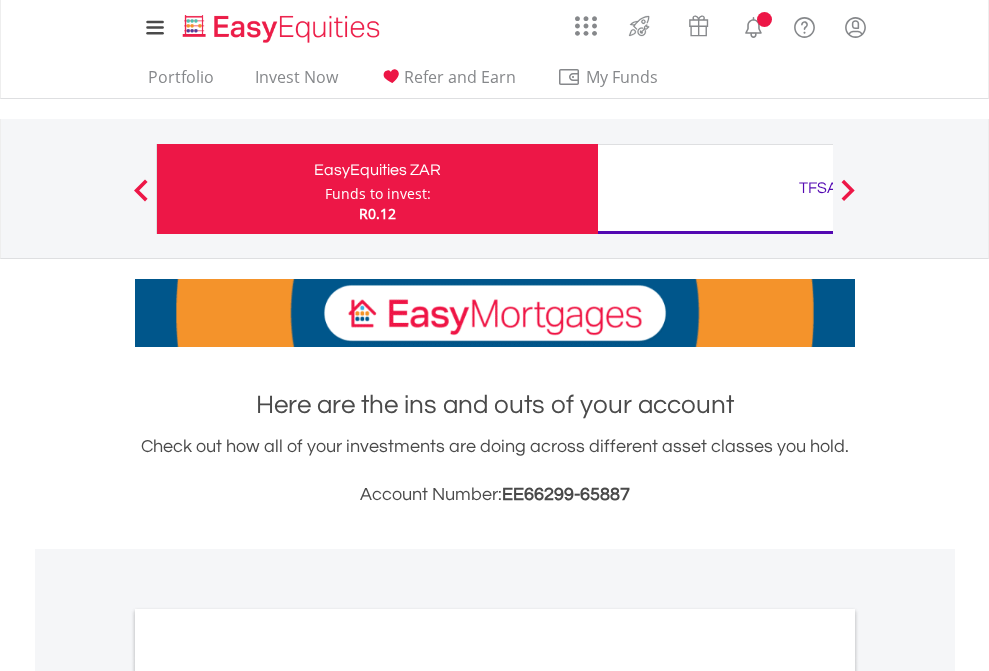 scroll, scrollTop: 0, scrollLeft: 0, axis: both 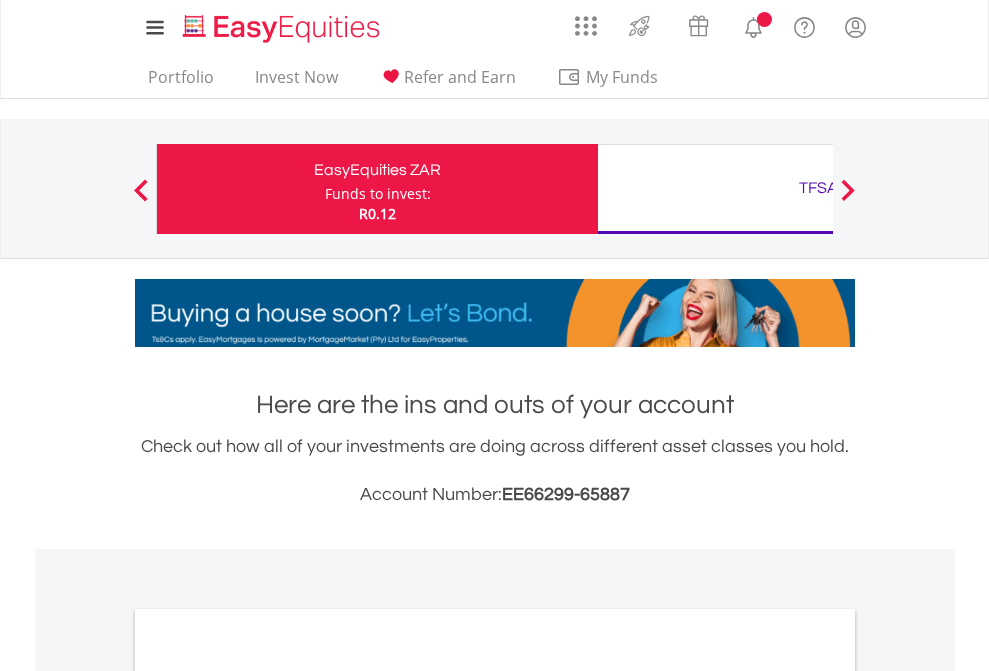 click on "All Holdings" at bounding box center (268, 1096) 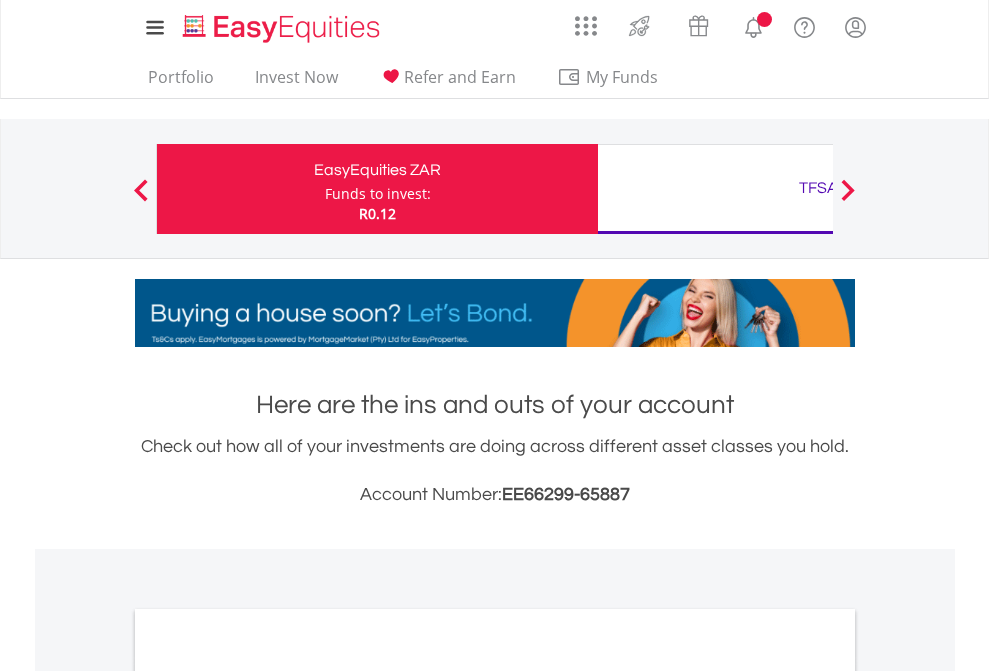 scroll, scrollTop: 1202, scrollLeft: 0, axis: vertical 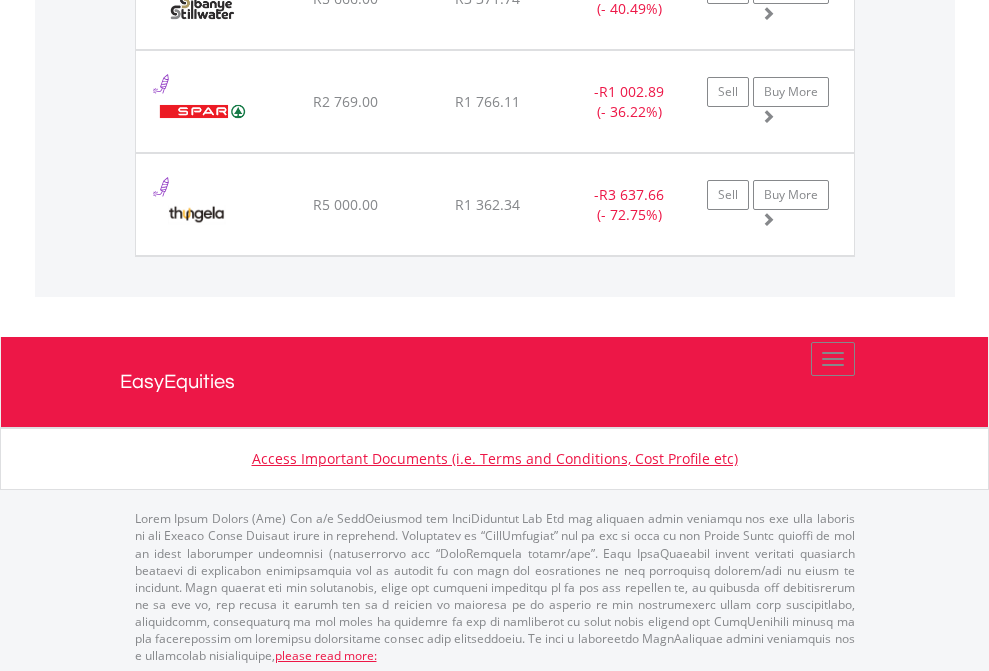click on "TFSA" at bounding box center (818, -2156) 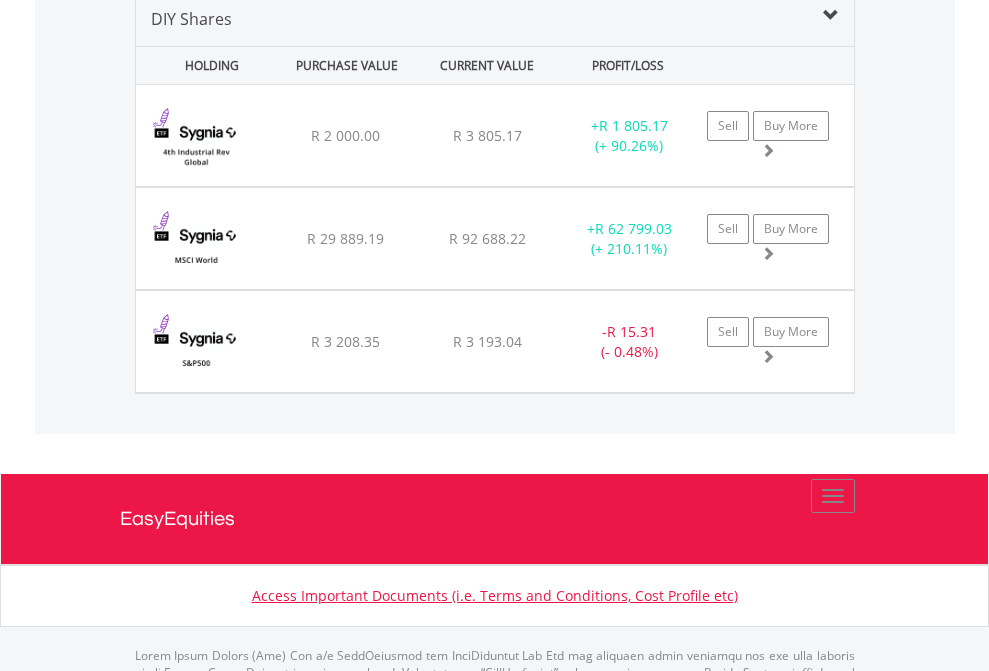 scroll, scrollTop: 1933, scrollLeft: 0, axis: vertical 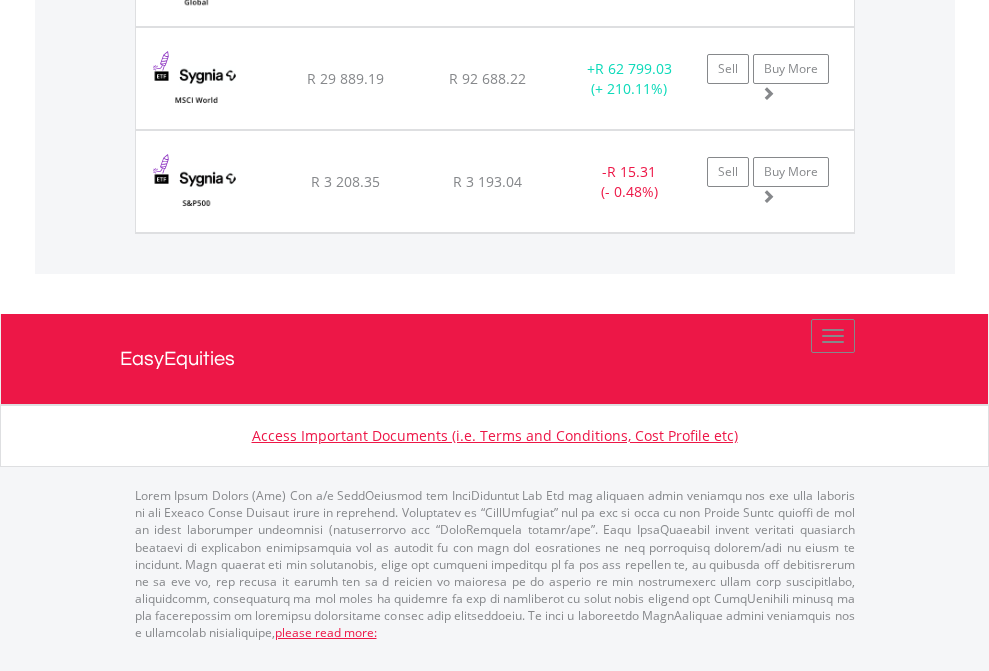 click on "EasyEquities USD" at bounding box center [818, -1174] 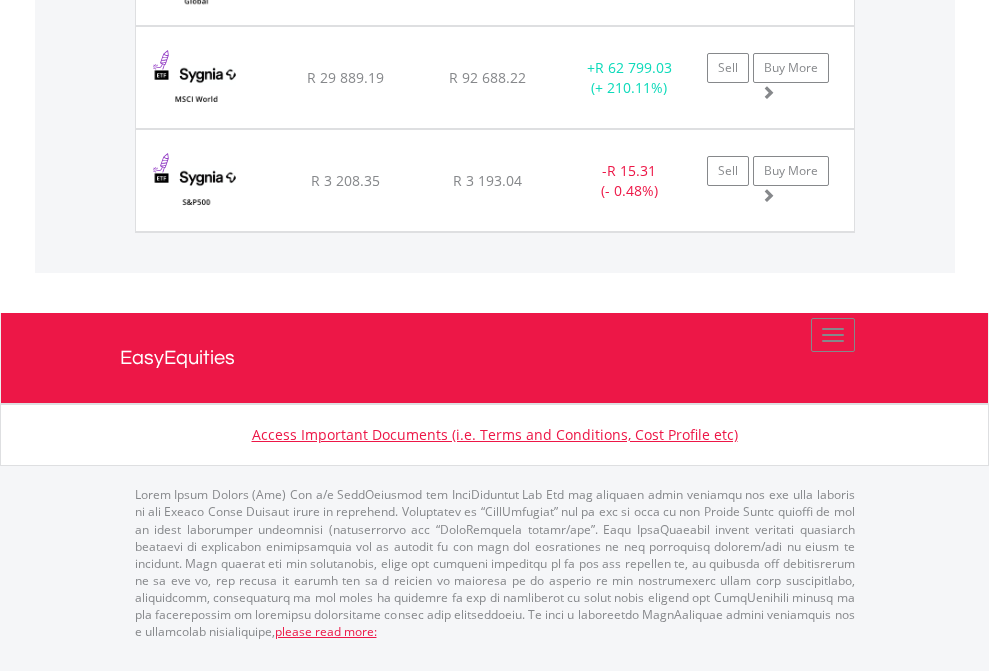 scroll, scrollTop: 144, scrollLeft: 0, axis: vertical 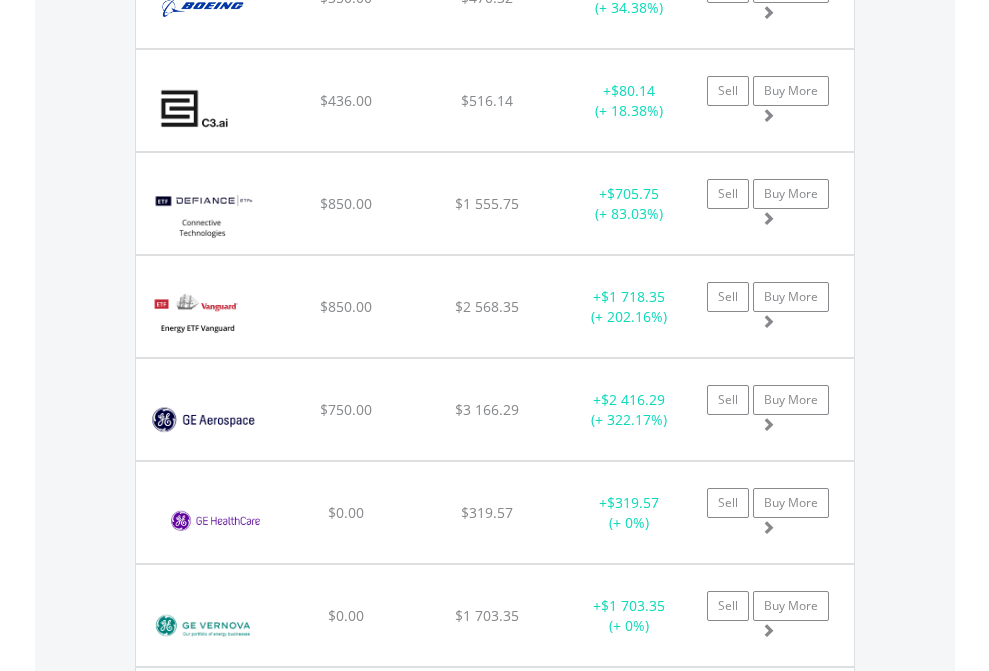 click on "EasyEquities AUD" at bounding box center [818, -2117] 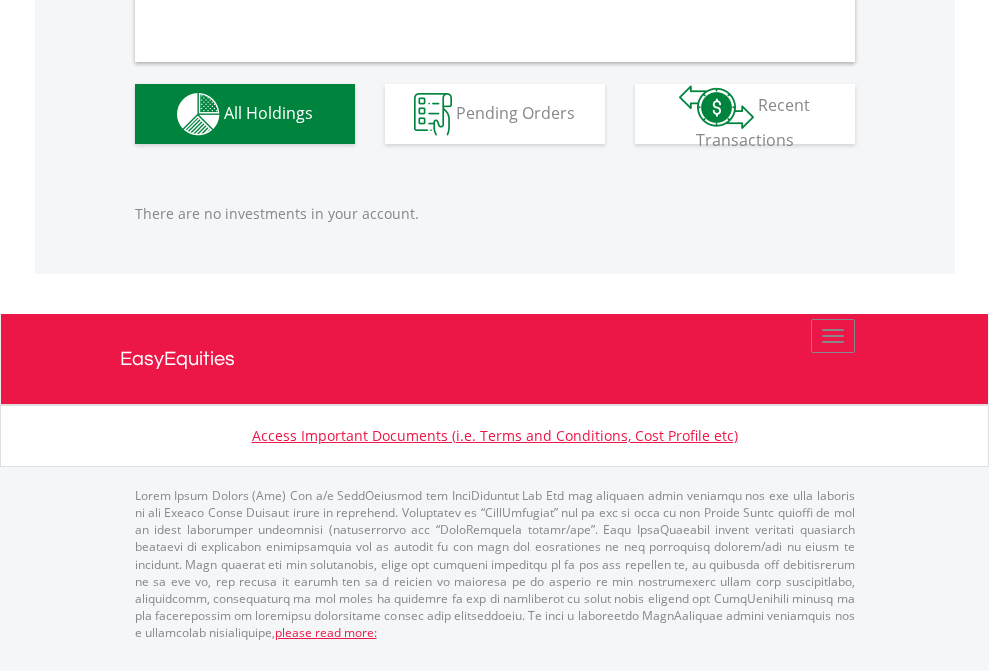 scroll, scrollTop: 1980, scrollLeft: 0, axis: vertical 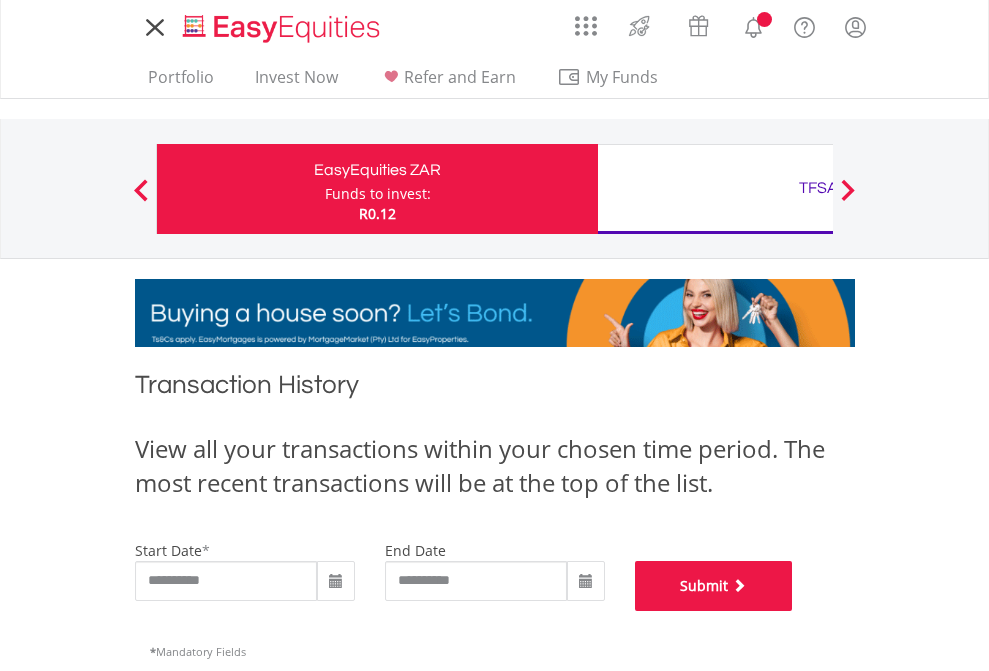 click on "Submit" at bounding box center [714, 586] 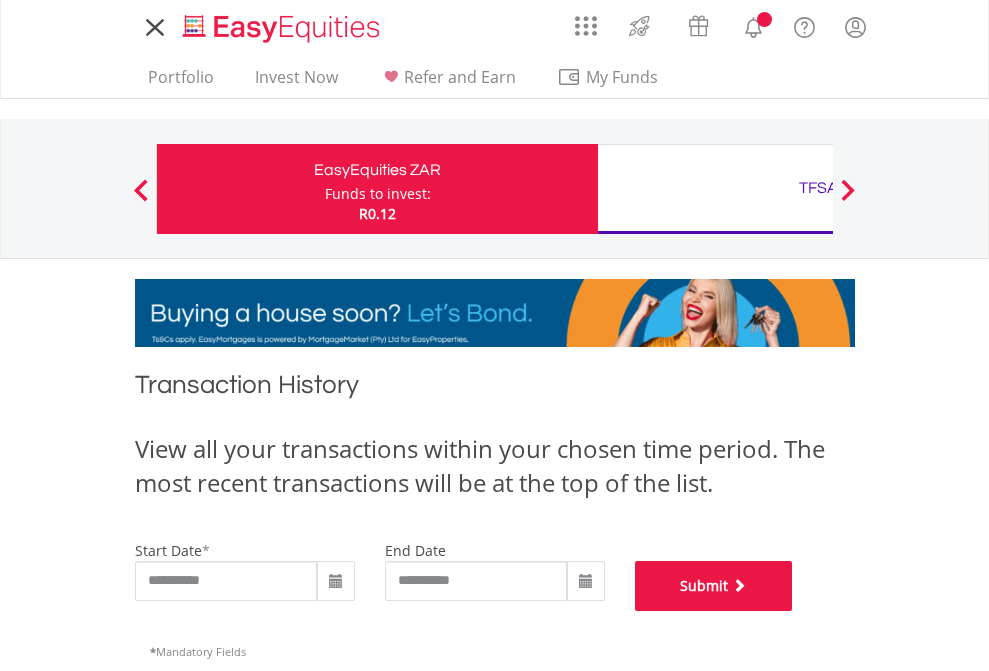 scroll, scrollTop: 811, scrollLeft: 0, axis: vertical 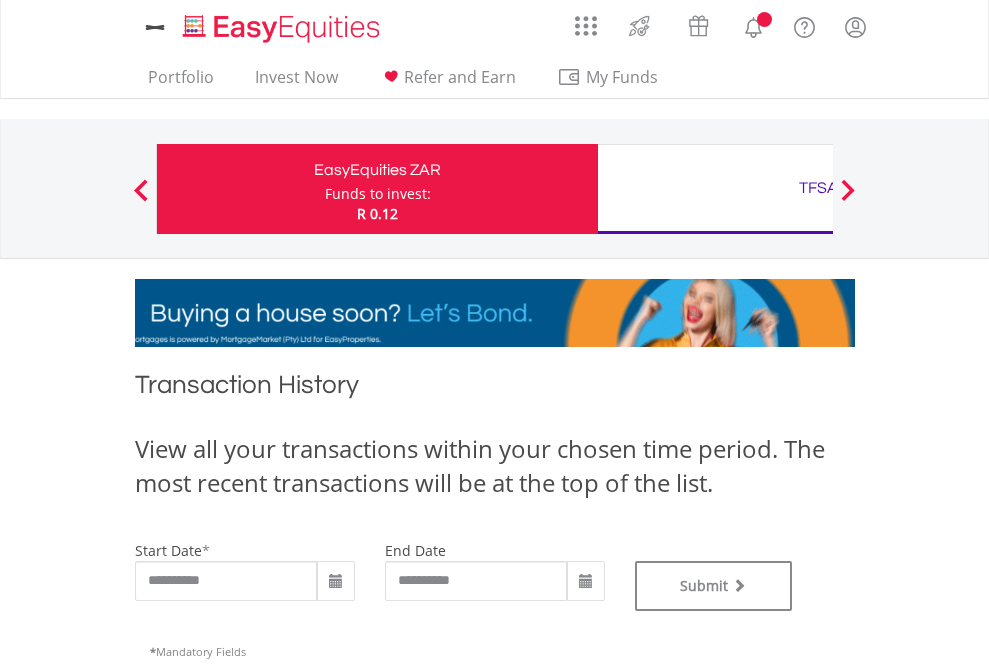 click on "TFSA" at bounding box center [818, 188] 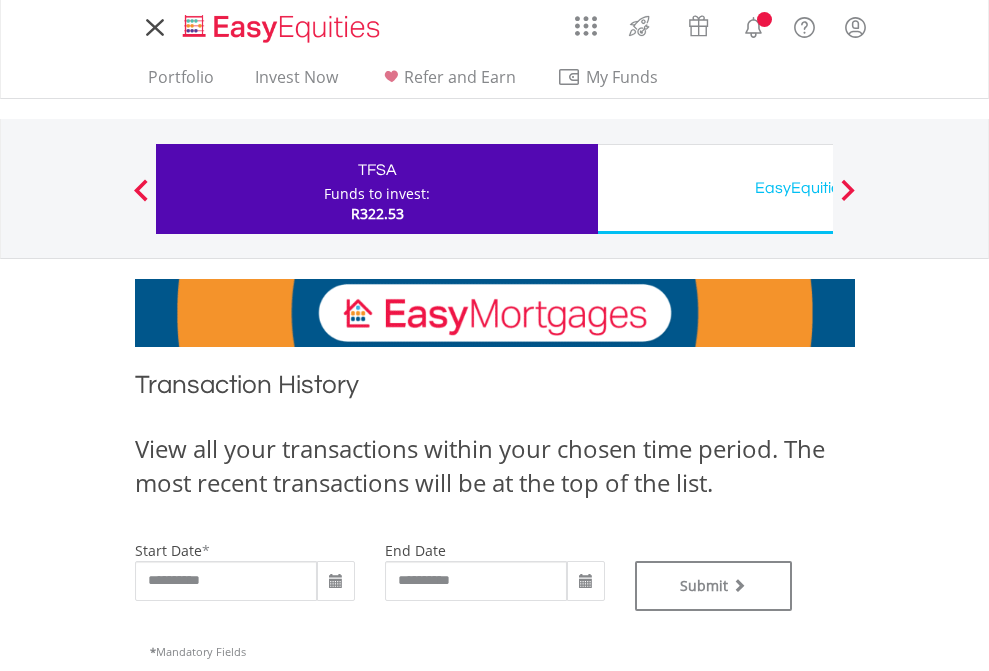 scroll, scrollTop: 0, scrollLeft: 0, axis: both 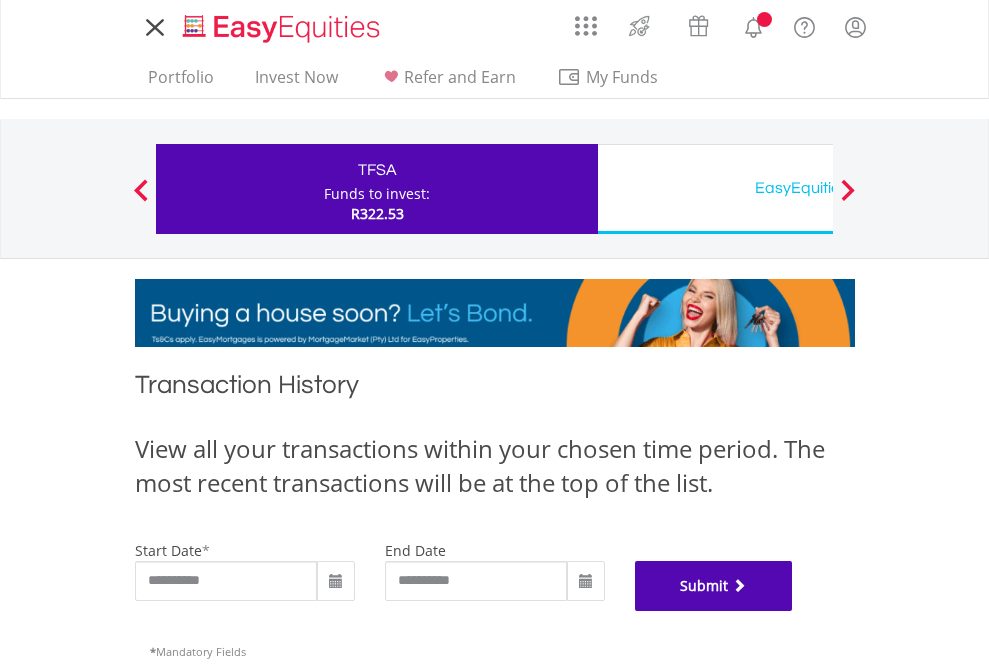 click on "Submit" at bounding box center [714, 586] 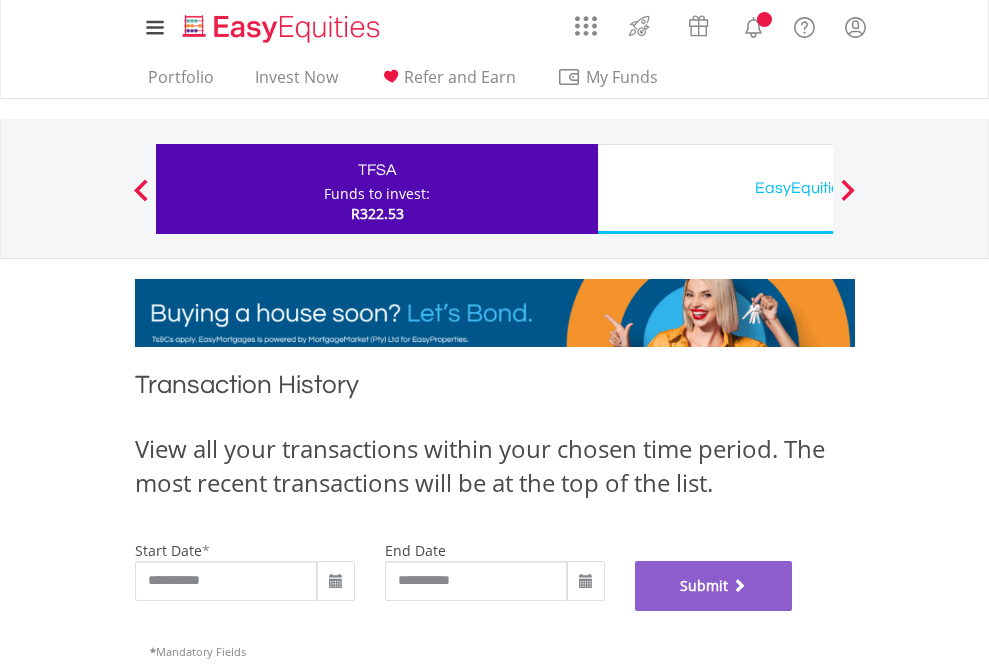 scroll, scrollTop: 811, scrollLeft: 0, axis: vertical 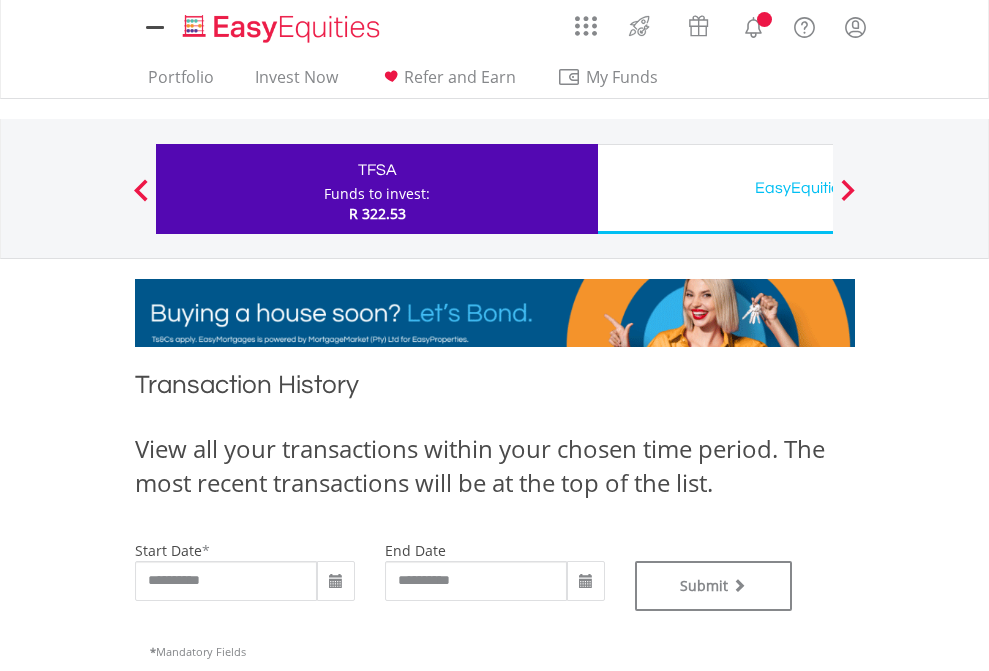 click on "EasyEquities USD" at bounding box center [818, 188] 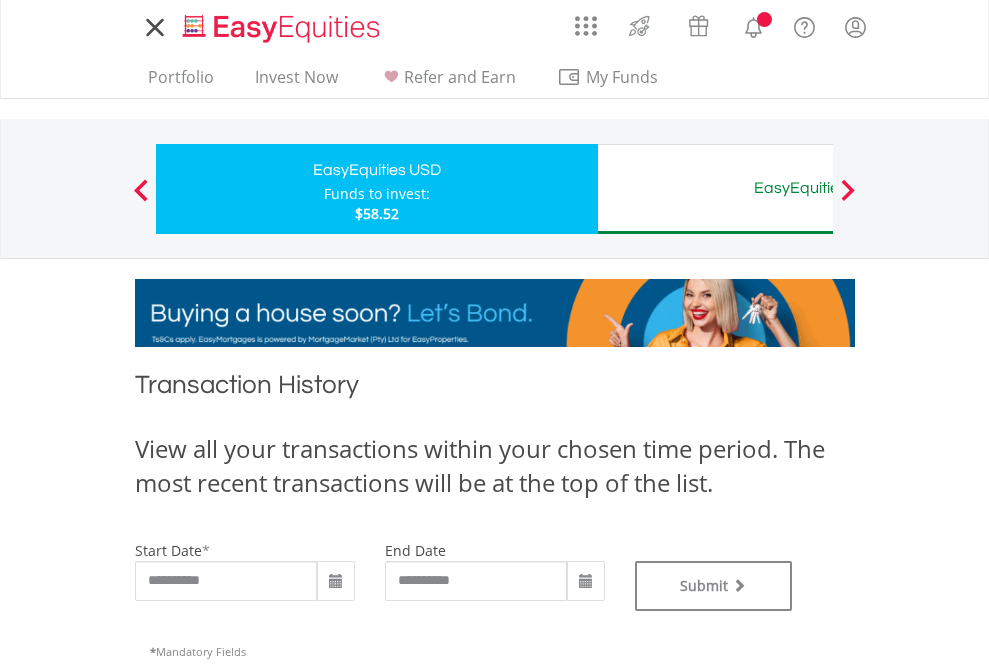 scroll, scrollTop: 0, scrollLeft: 0, axis: both 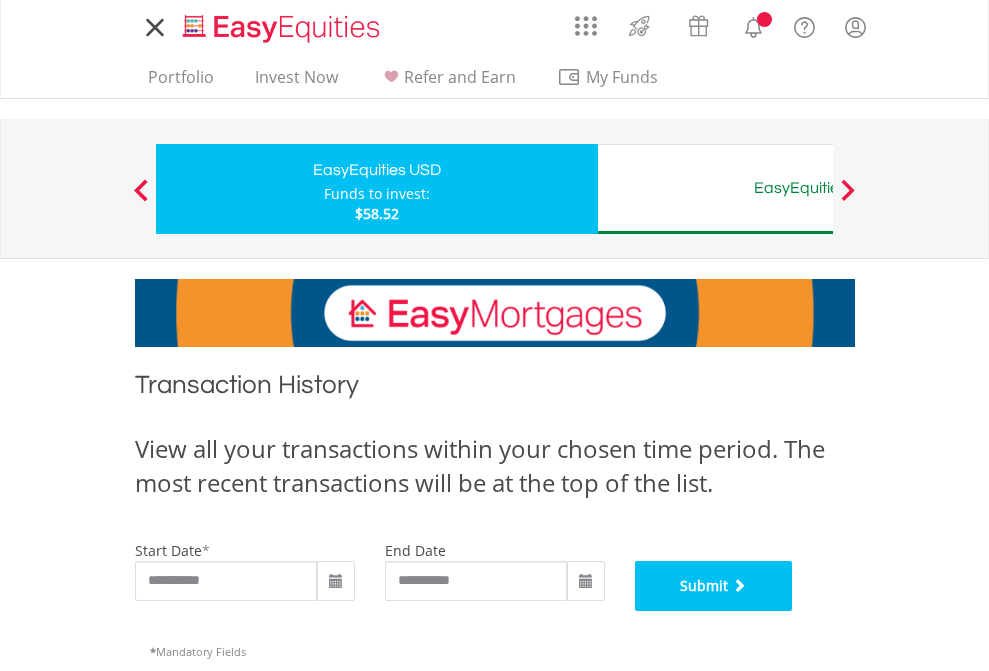 click on "Submit" at bounding box center (714, 586) 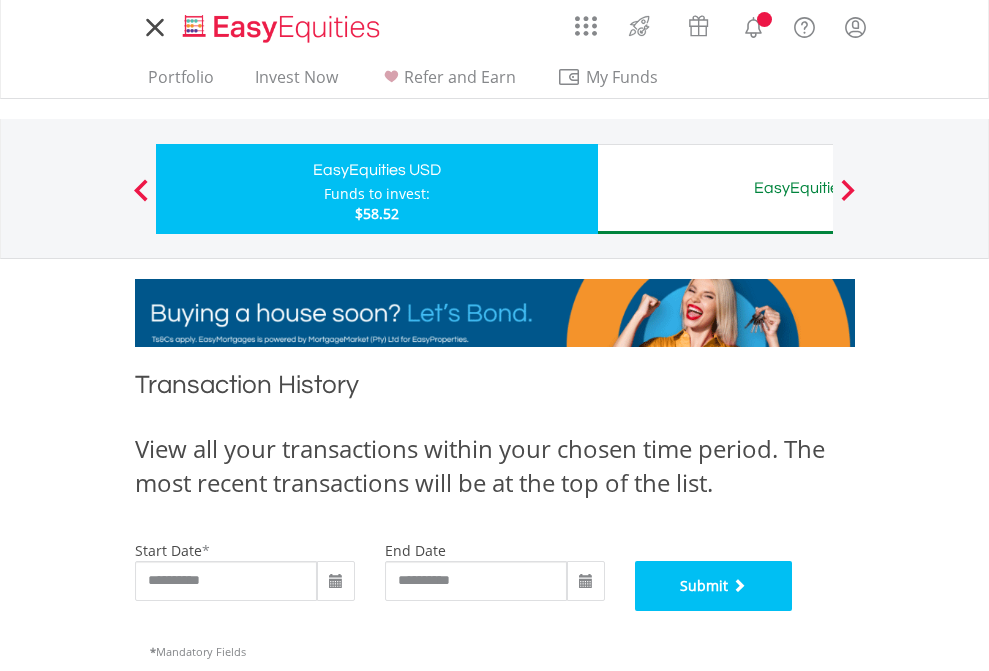 scroll, scrollTop: 811, scrollLeft: 0, axis: vertical 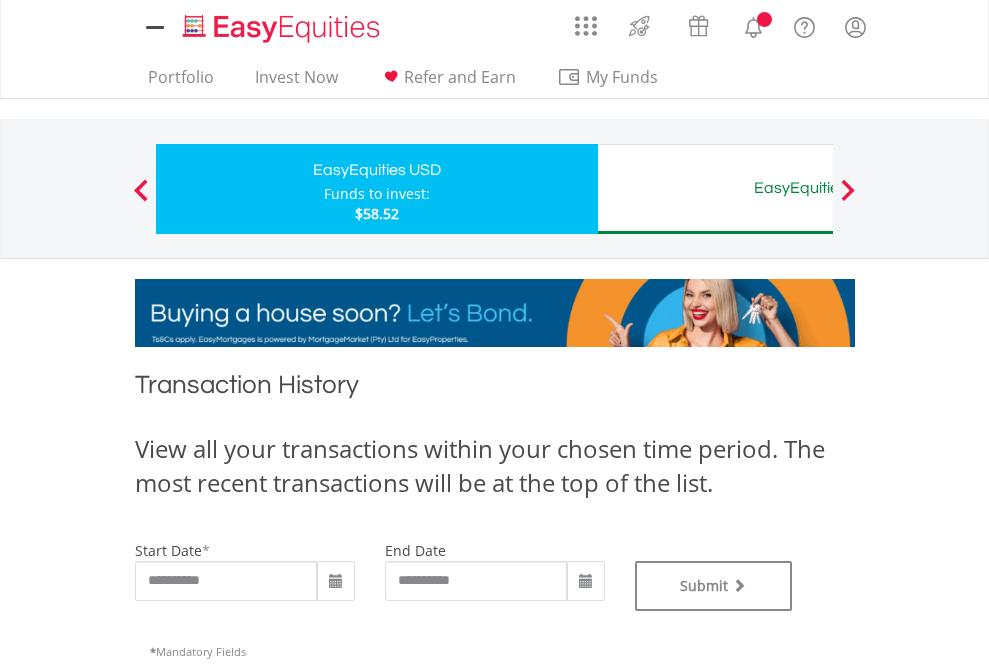 click on "EasyEquities AUD" at bounding box center (818, 188) 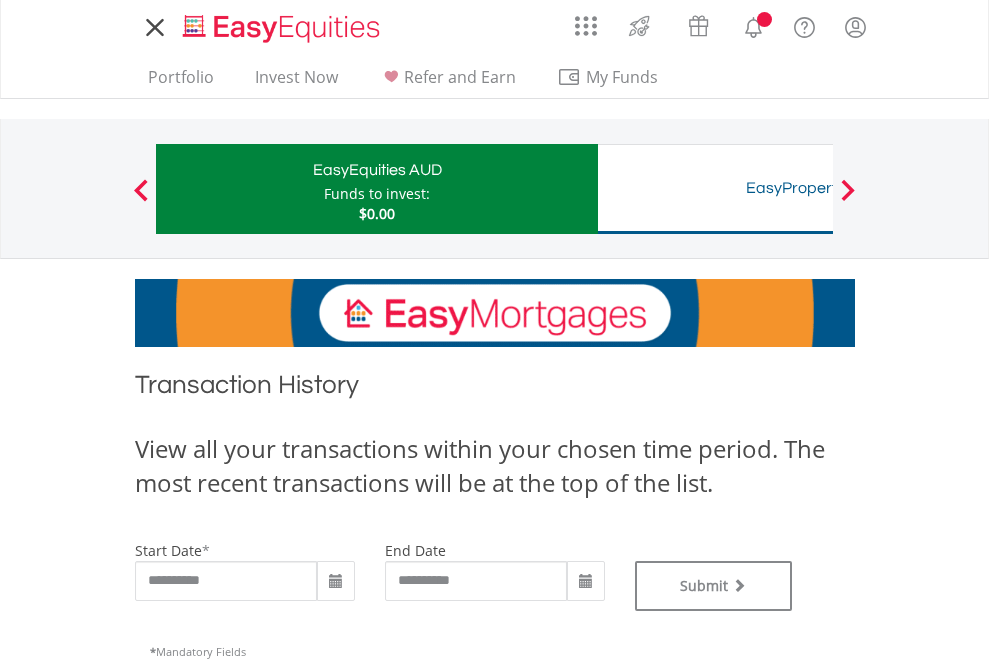 scroll, scrollTop: 0, scrollLeft: 0, axis: both 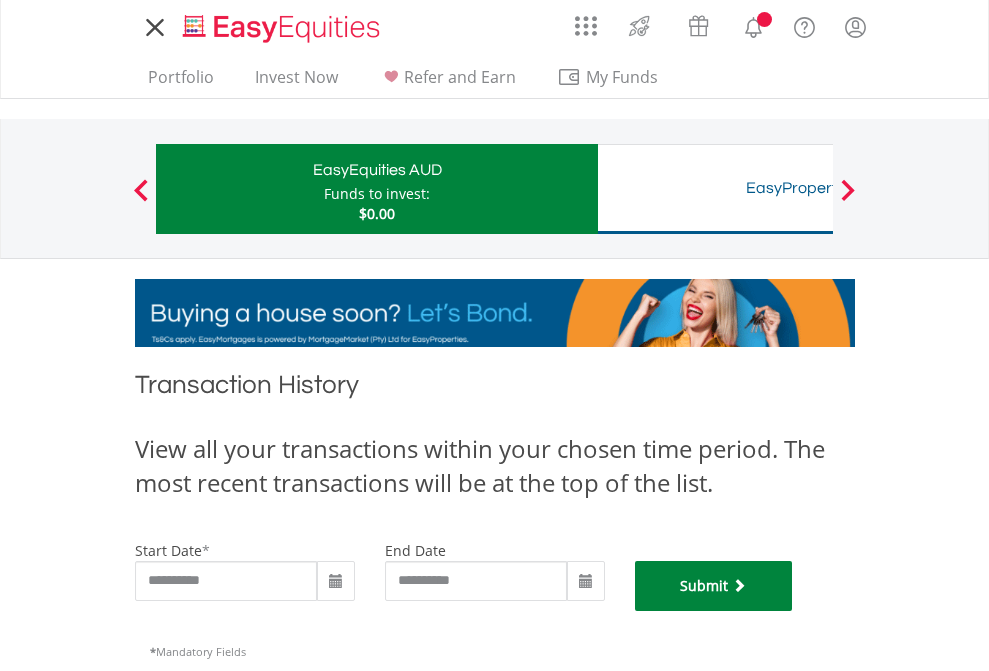 click on "Submit" at bounding box center (714, 586) 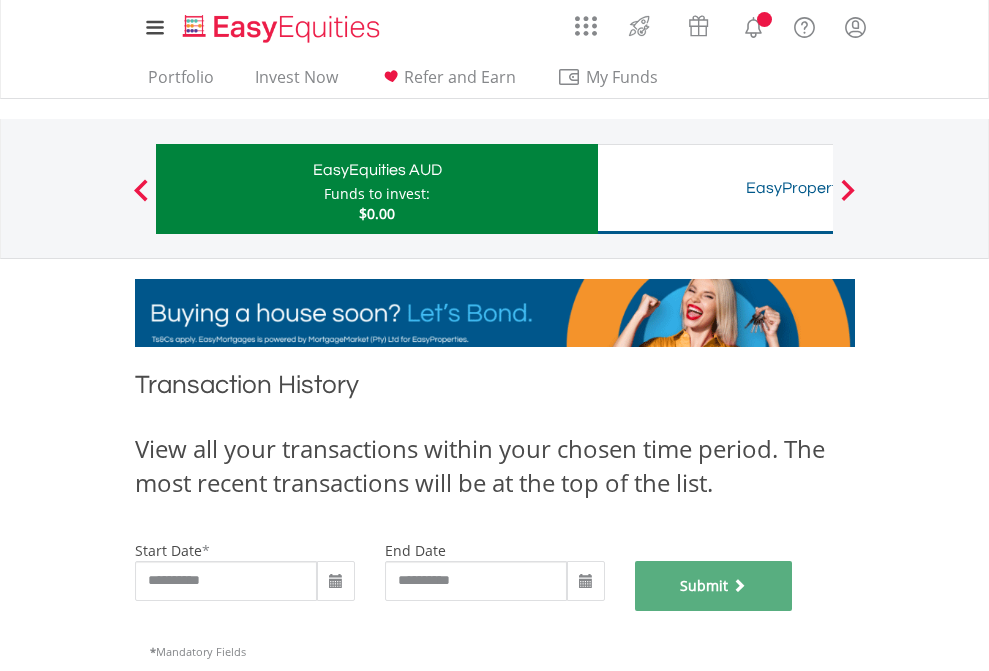 scroll, scrollTop: 811, scrollLeft: 0, axis: vertical 